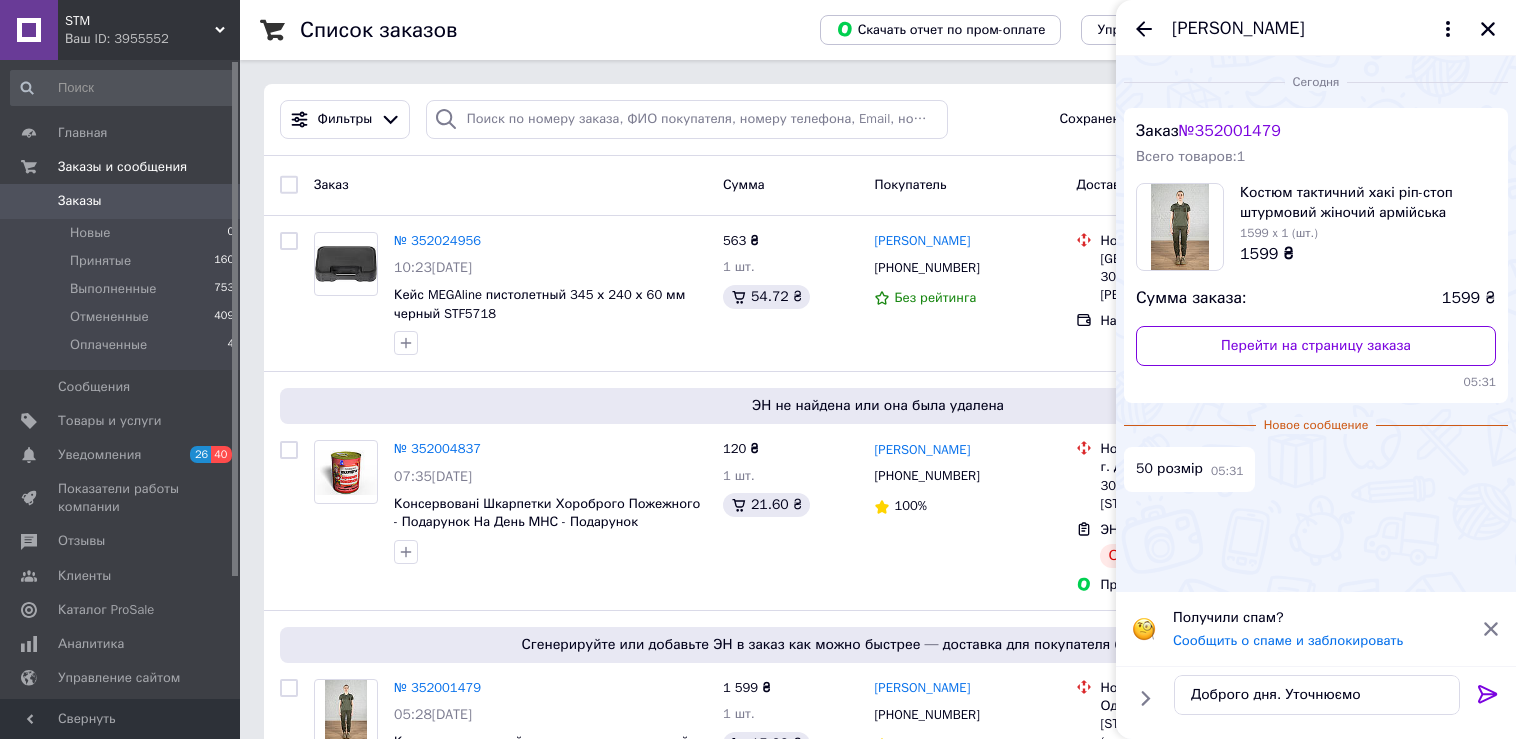 scroll, scrollTop: 0, scrollLeft: 0, axis: both 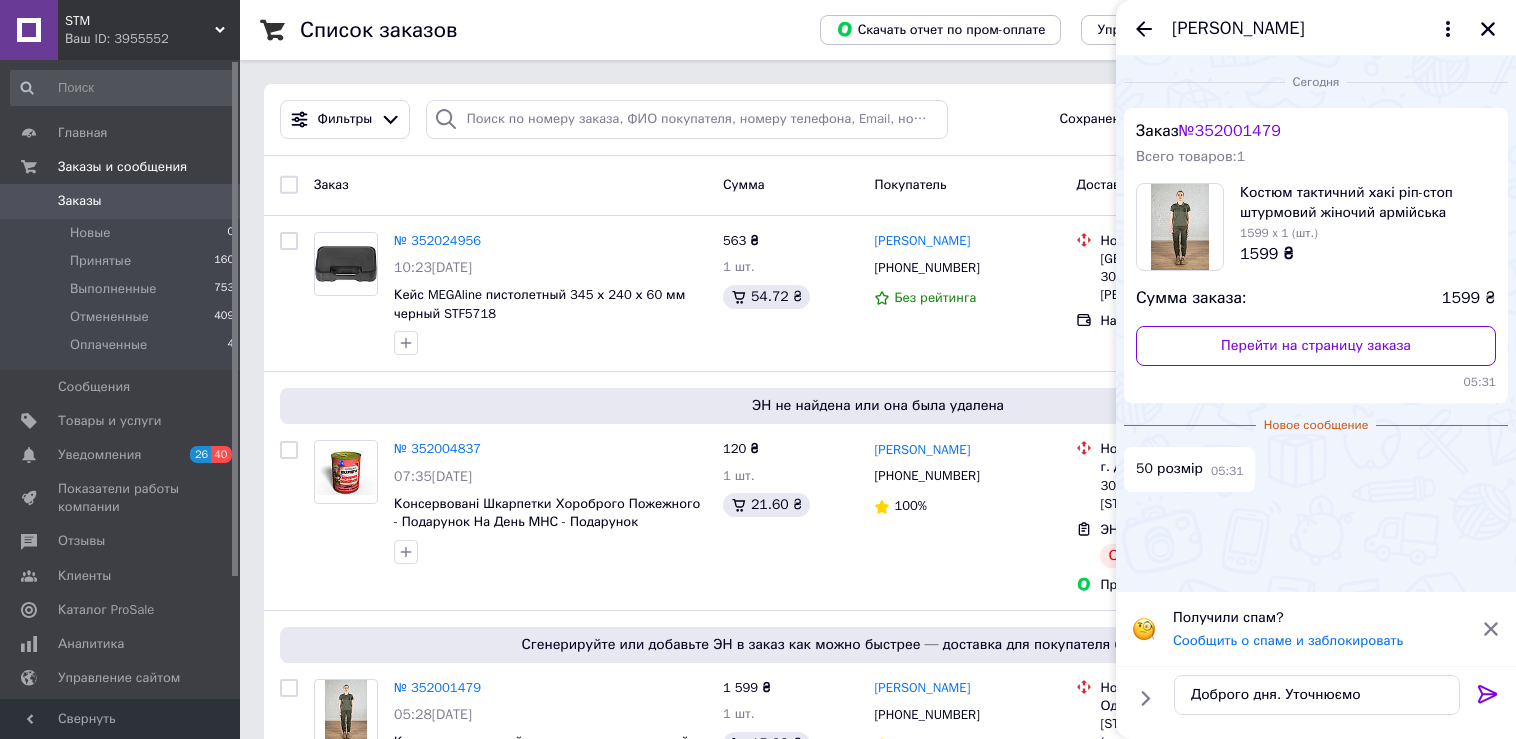 click on "Доброго дня. Уточнюємо" at bounding box center (1317, 695) 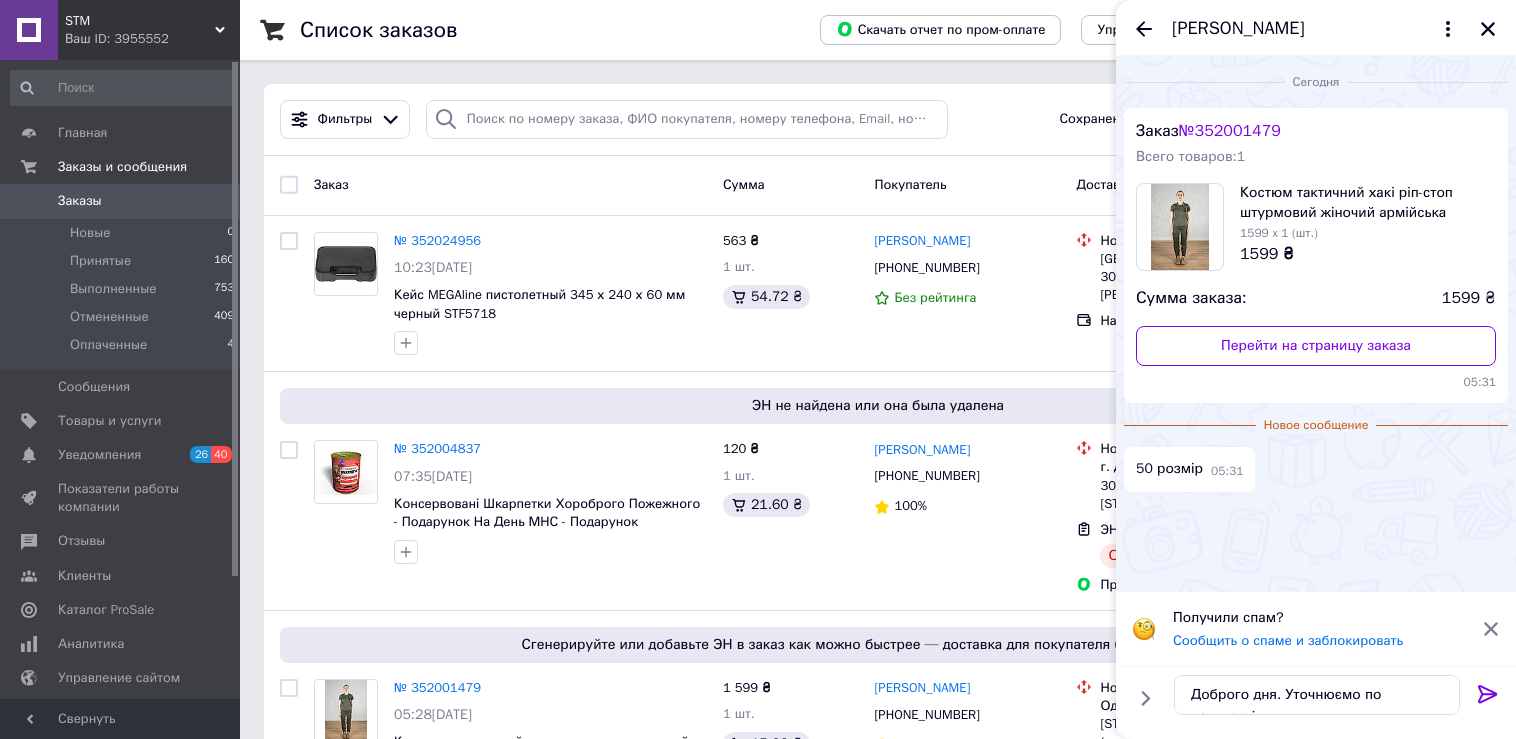 type on "Доброго дня. Уточнюємо по наявності" 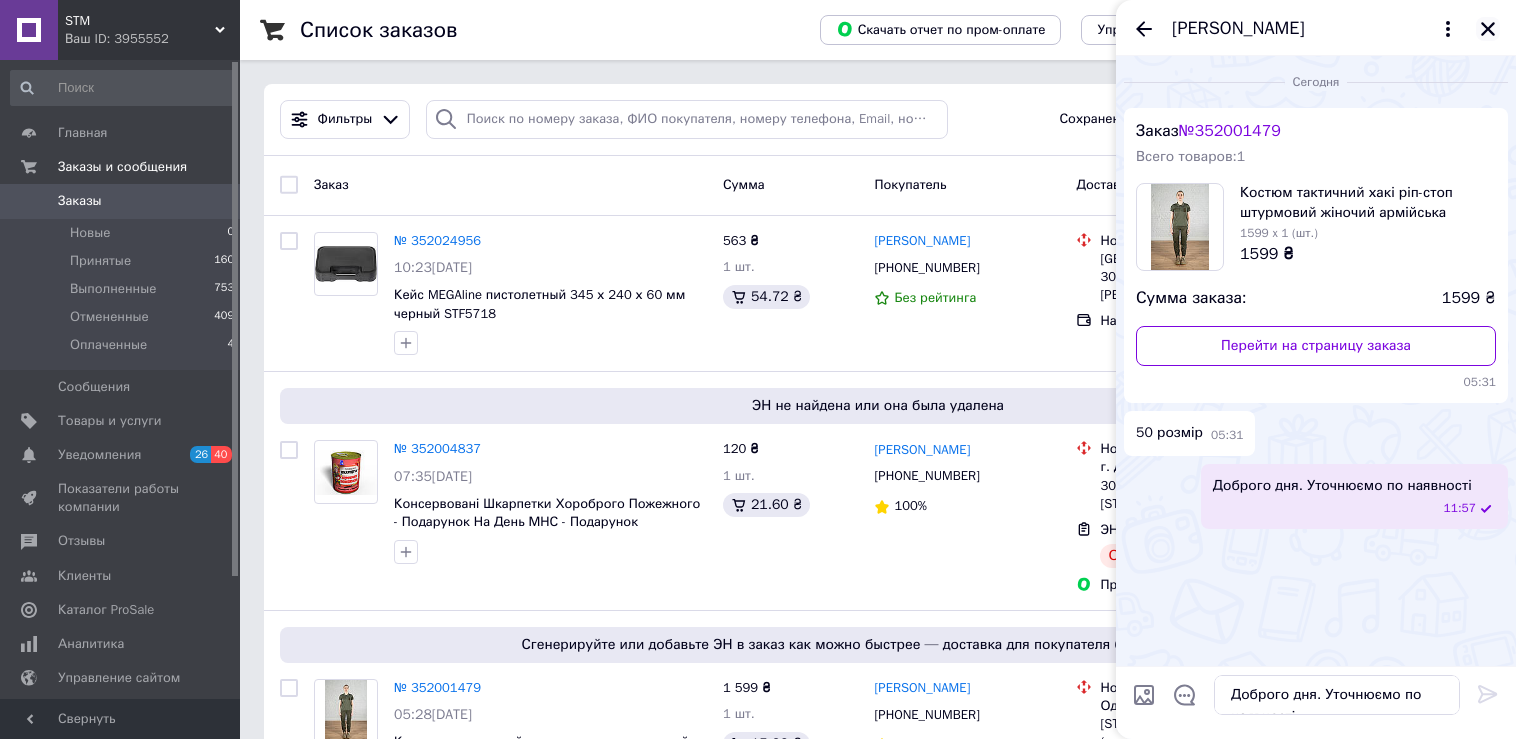 drag, startPoint x: 1493, startPoint y: 27, endPoint x: 1482, endPoint y: 44, distance: 20.248457 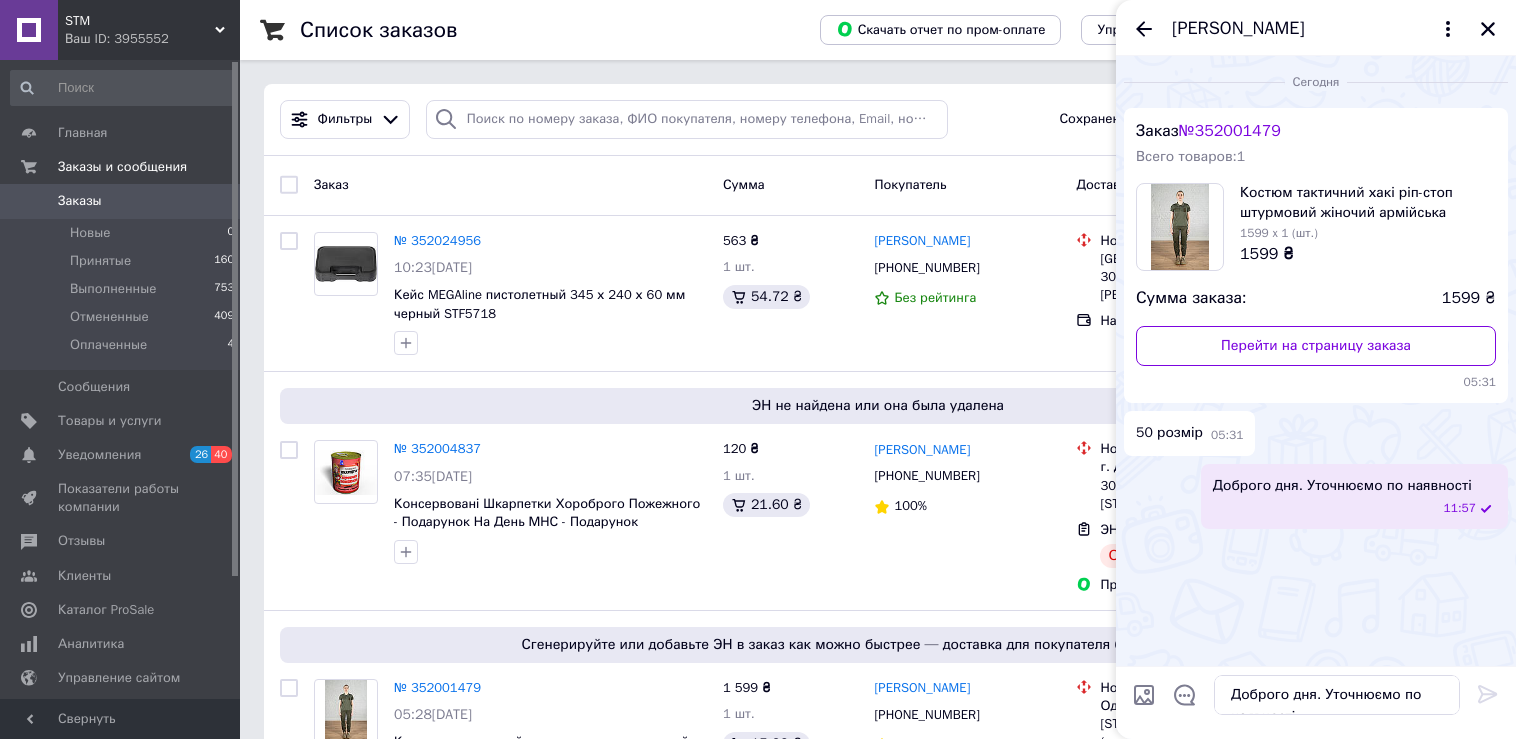 click 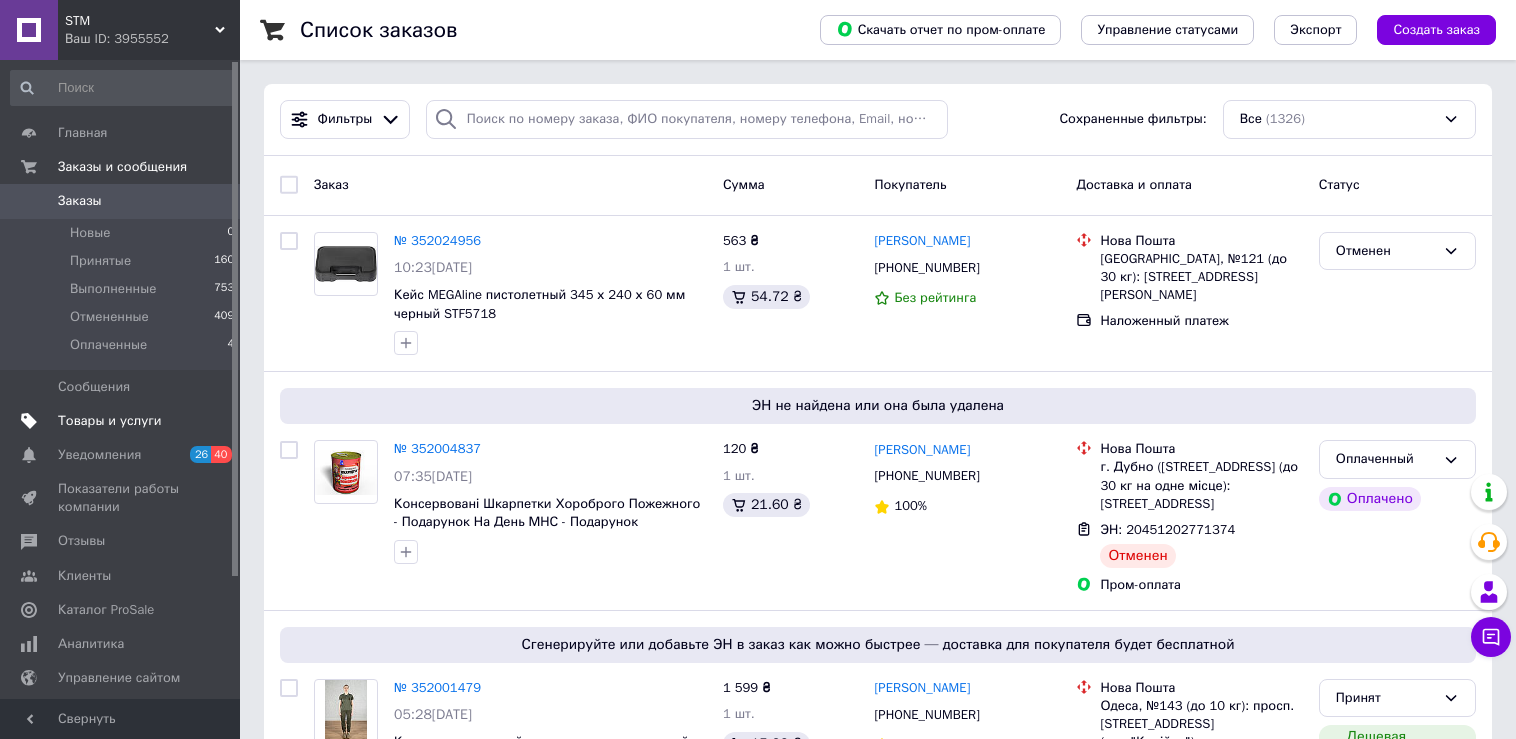 click on "Товары и услуги" at bounding box center [110, 421] 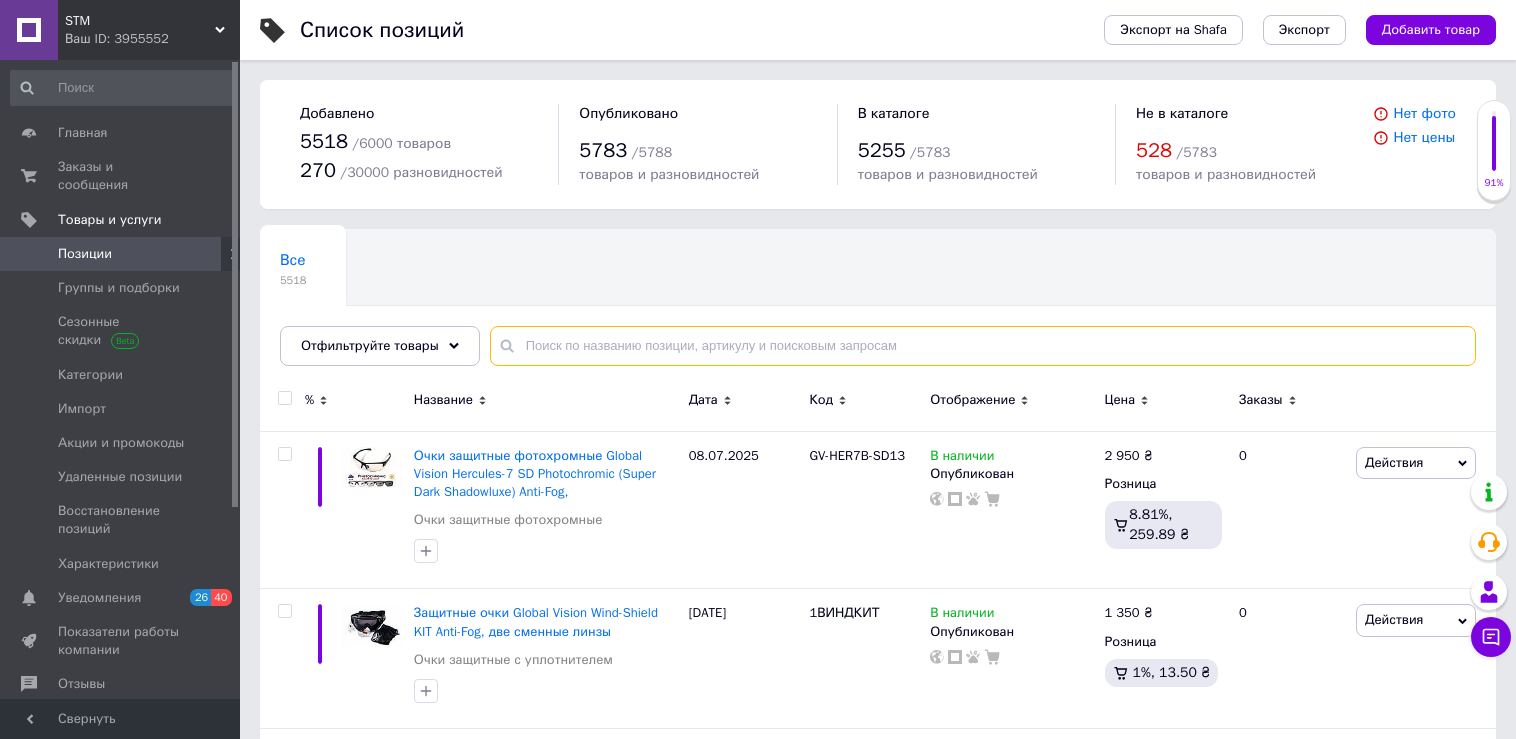 click at bounding box center [983, 346] 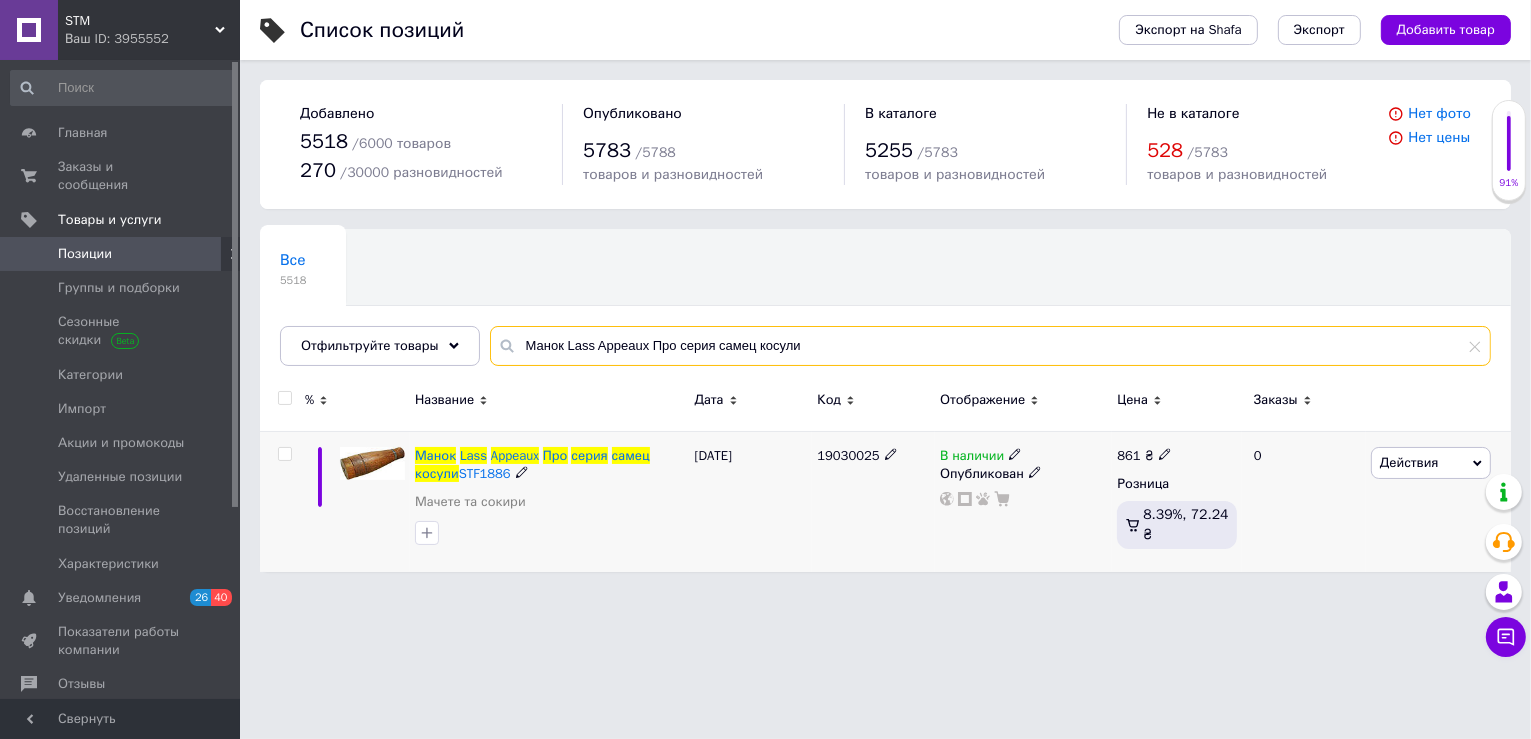 type on "Манок Lass Appeaux Про серия самец косули" 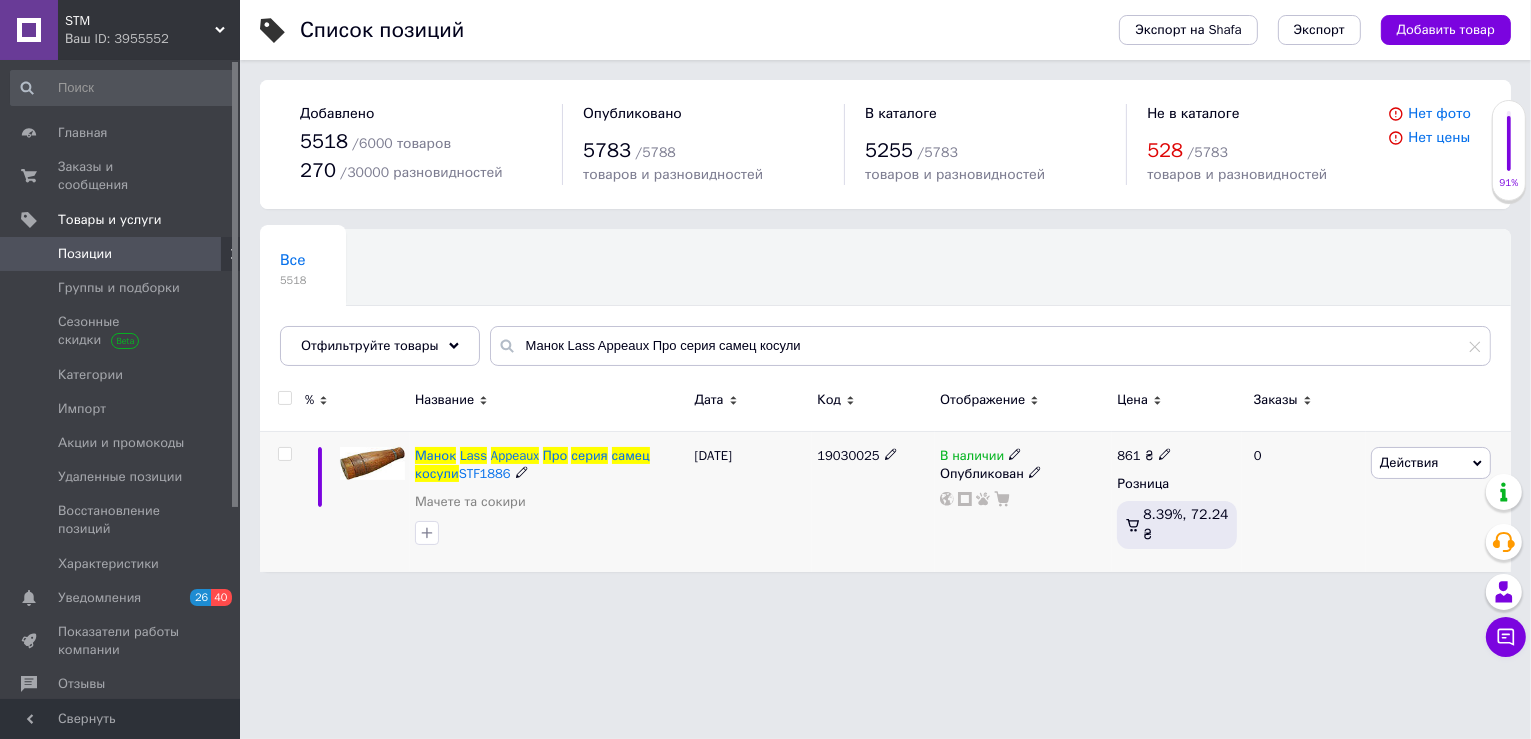 click on "В наличии" at bounding box center (972, 458) 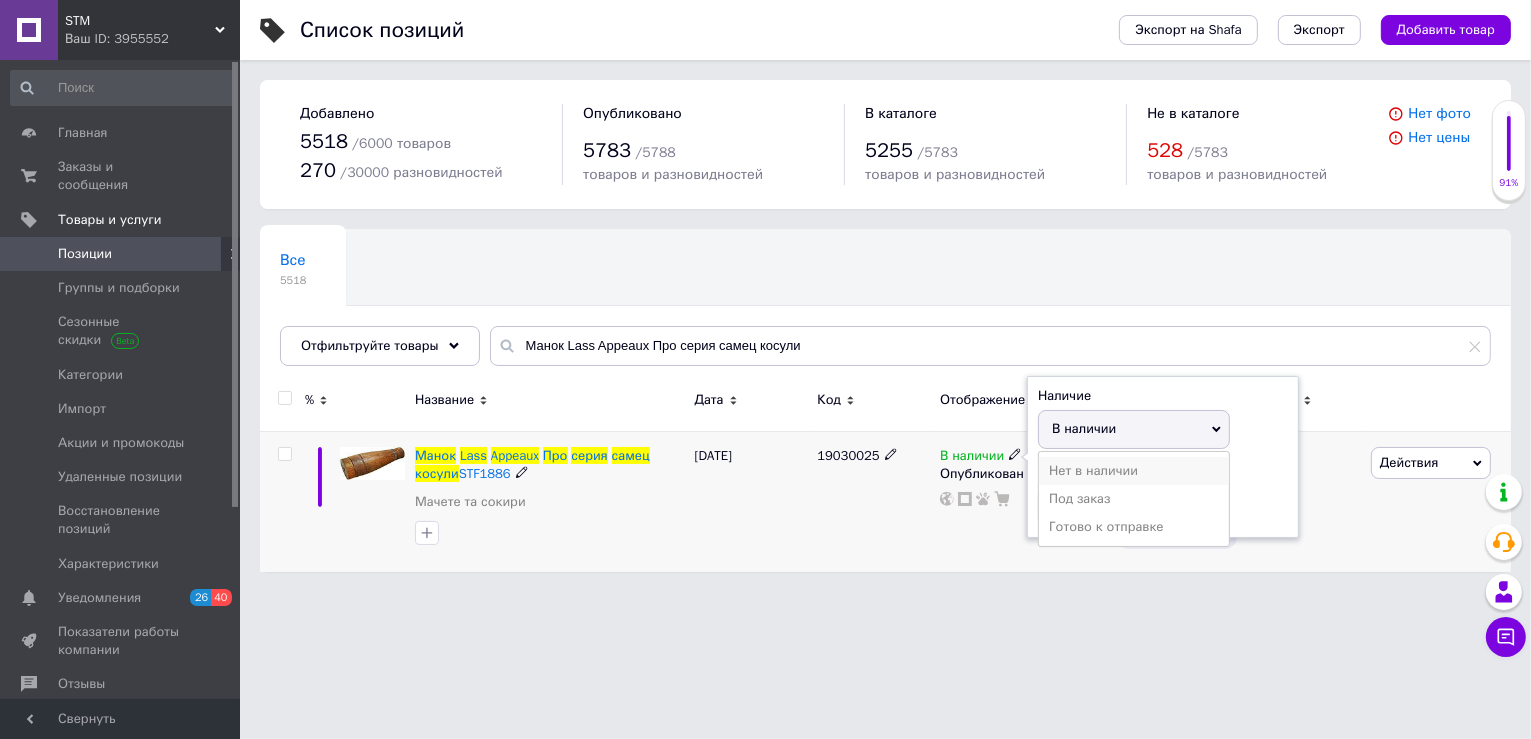 click on "Нет в наличии" at bounding box center [1134, 471] 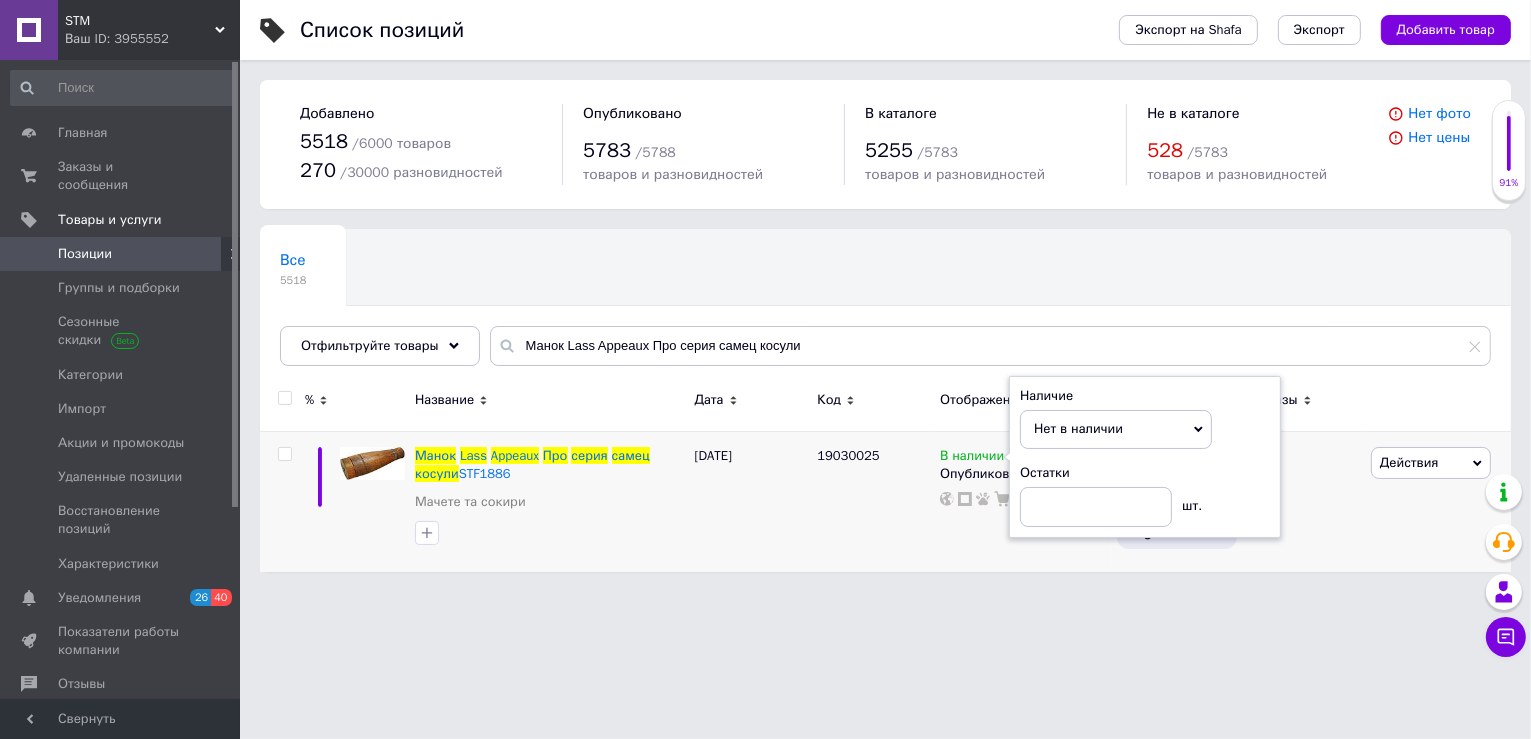 click on "STM Ваш ID: 3955552 Сайт STM Кабинет покупателя Проверить состояние системы Страница на портале Справка Выйти Главная Заказы и сообщения 0 0 Товары и услуги Позиции Группы и подборки Сезонные скидки Категории Импорт Акции и промокоды Удаленные позиции Восстановление позиций Характеристики Уведомления 26 40 Показатели работы компании Отзывы Клиенты Каталог ProSale Аналитика Управление сайтом Кошелек компании Маркет Настройки Тарифы и счета Prom микс 6 000 Свернуть
Список позиций Экспорт на Shafa Экспорт 5518   /" at bounding box center (765, 296) 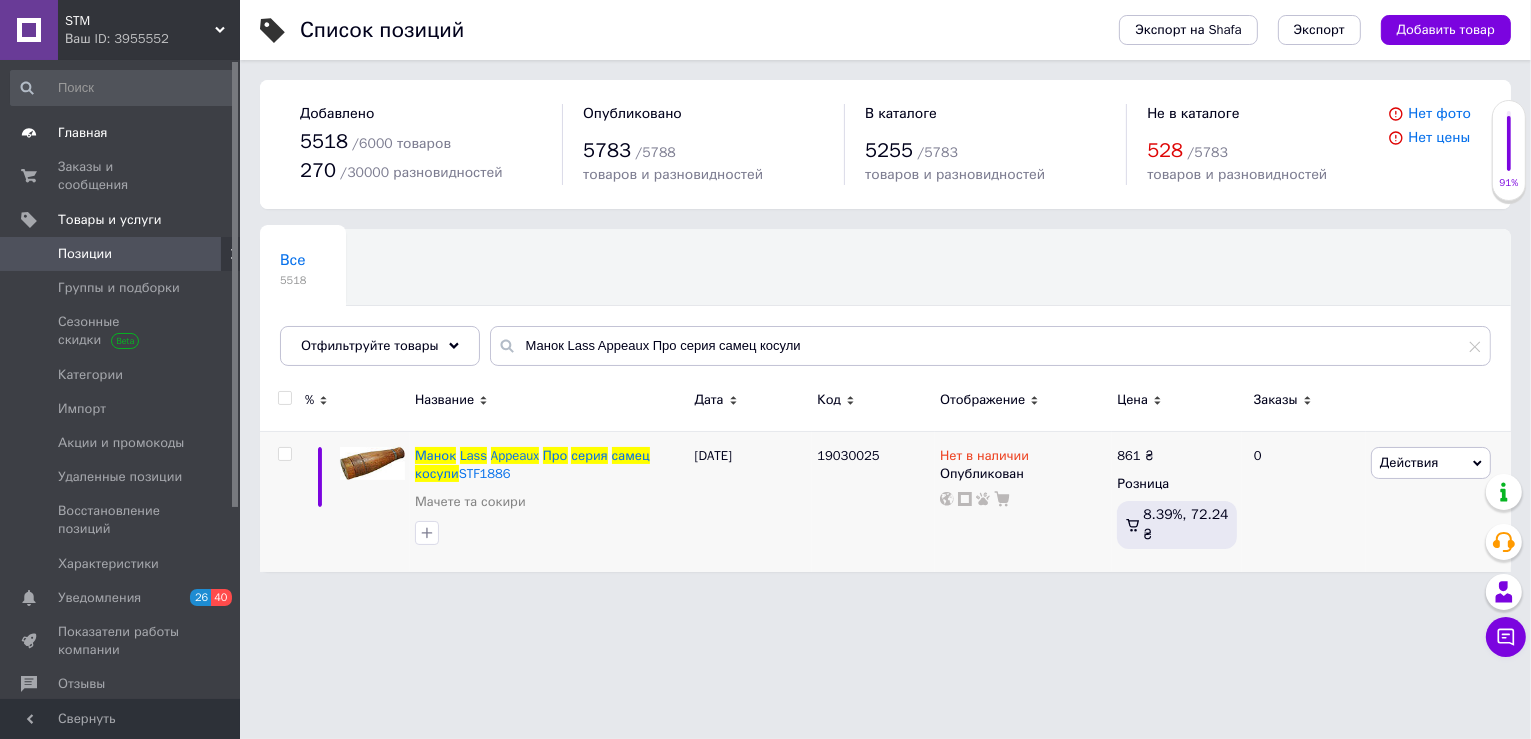 click on "Главная" at bounding box center (83, 133) 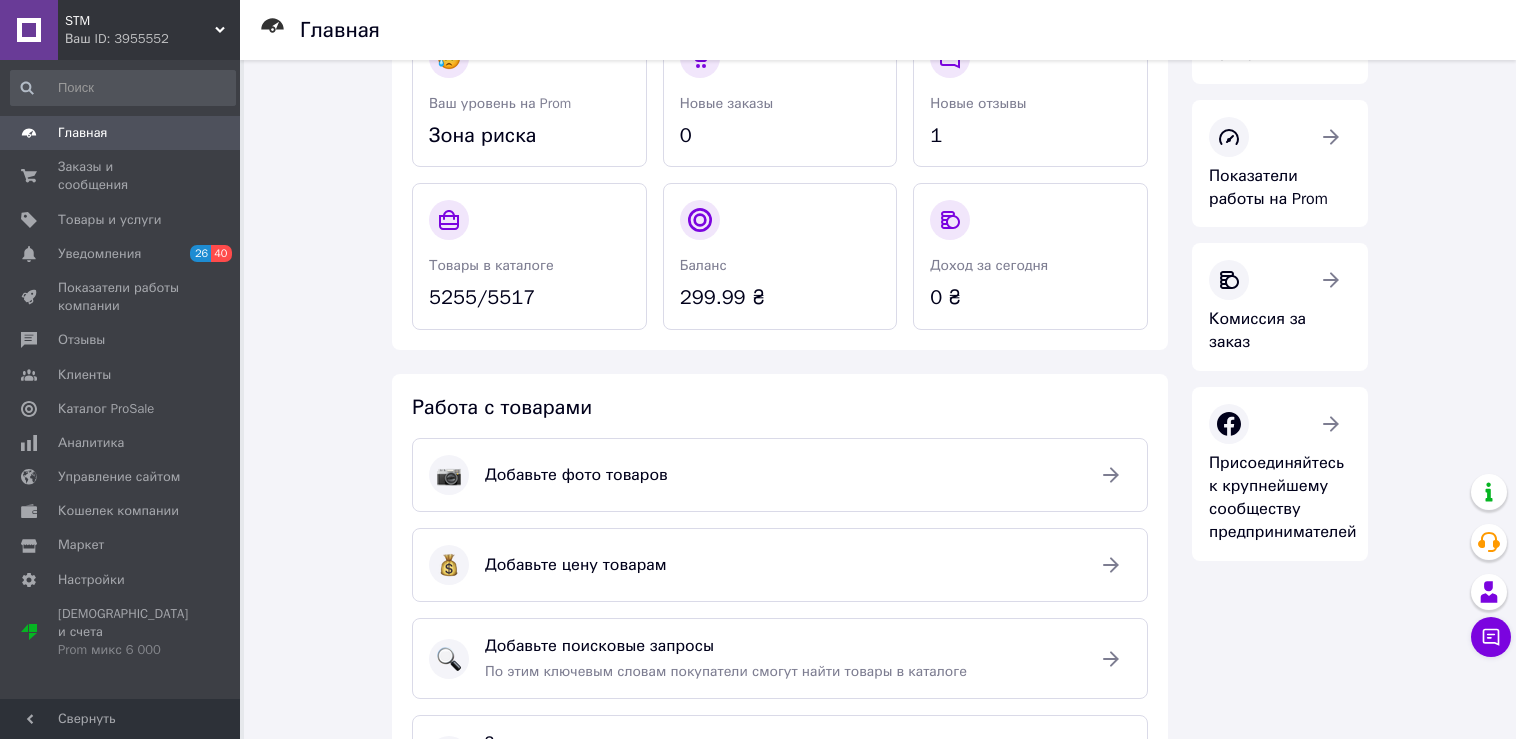 scroll, scrollTop: 300, scrollLeft: 0, axis: vertical 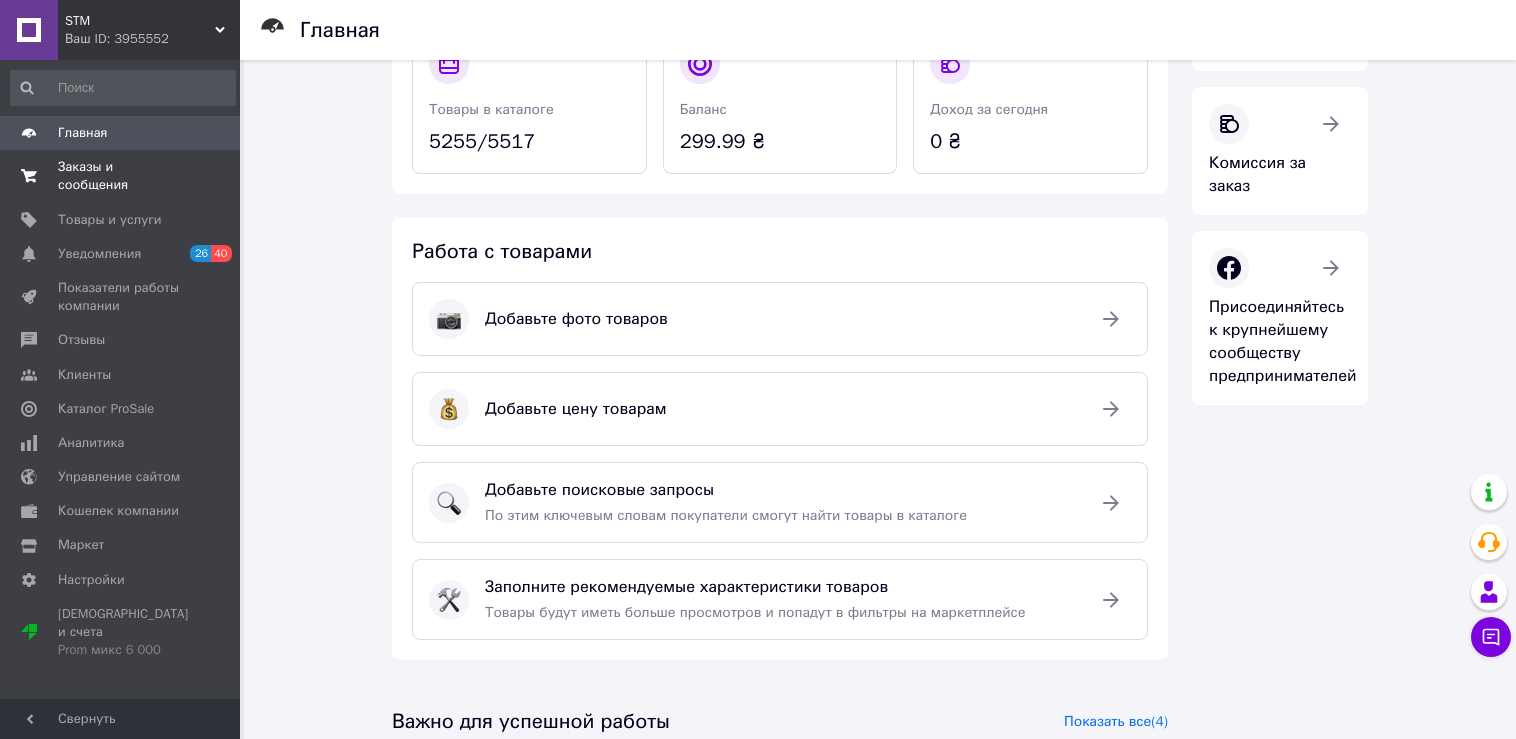 click on "Заказы и сообщения" at bounding box center [121, 176] 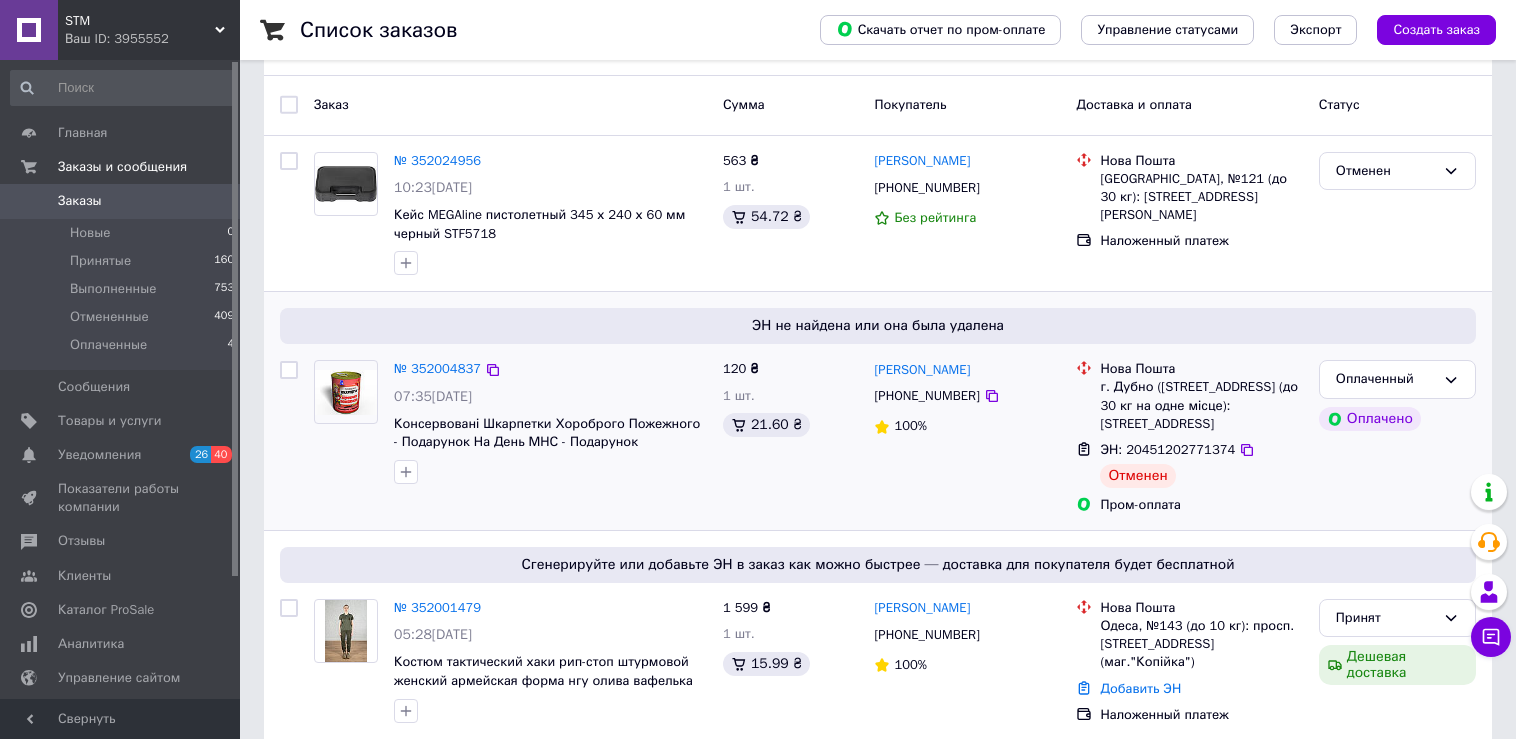 scroll, scrollTop: 0, scrollLeft: 0, axis: both 